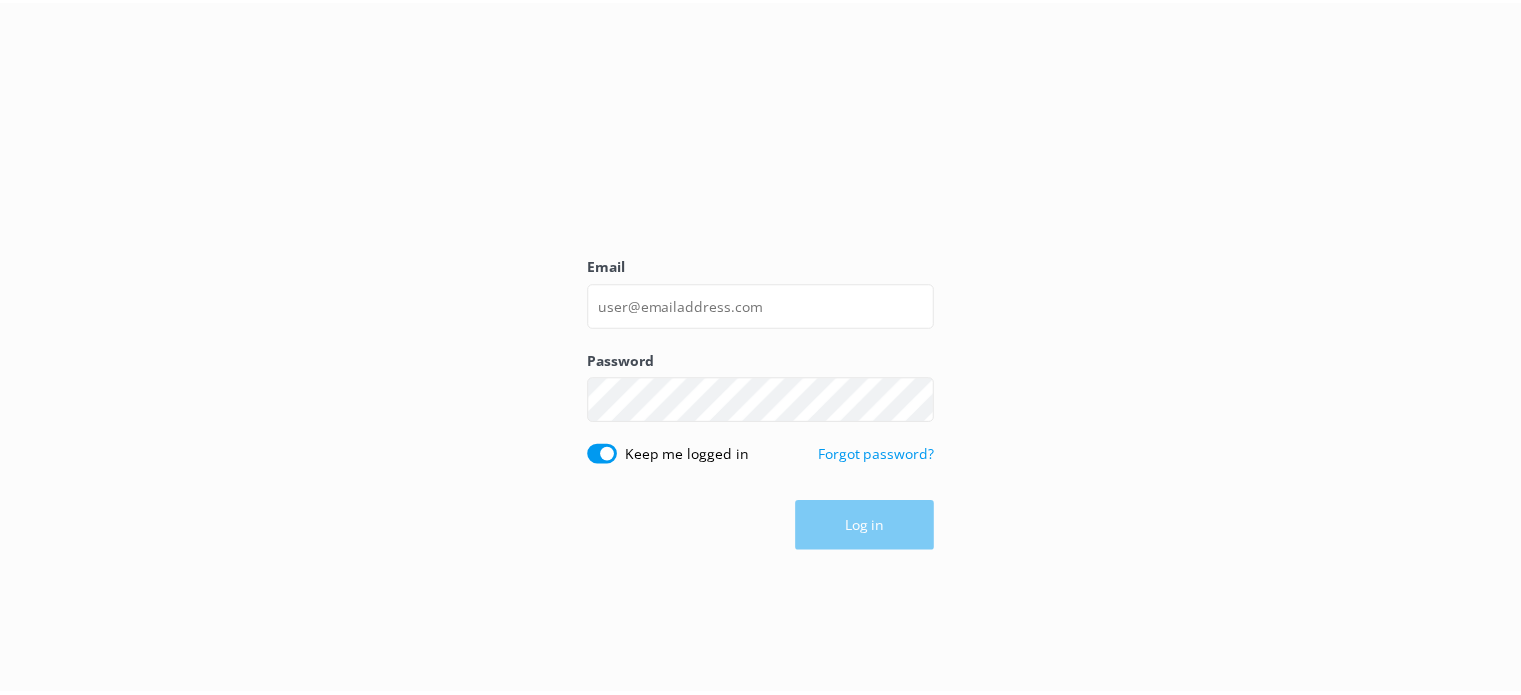 scroll, scrollTop: 0, scrollLeft: 0, axis: both 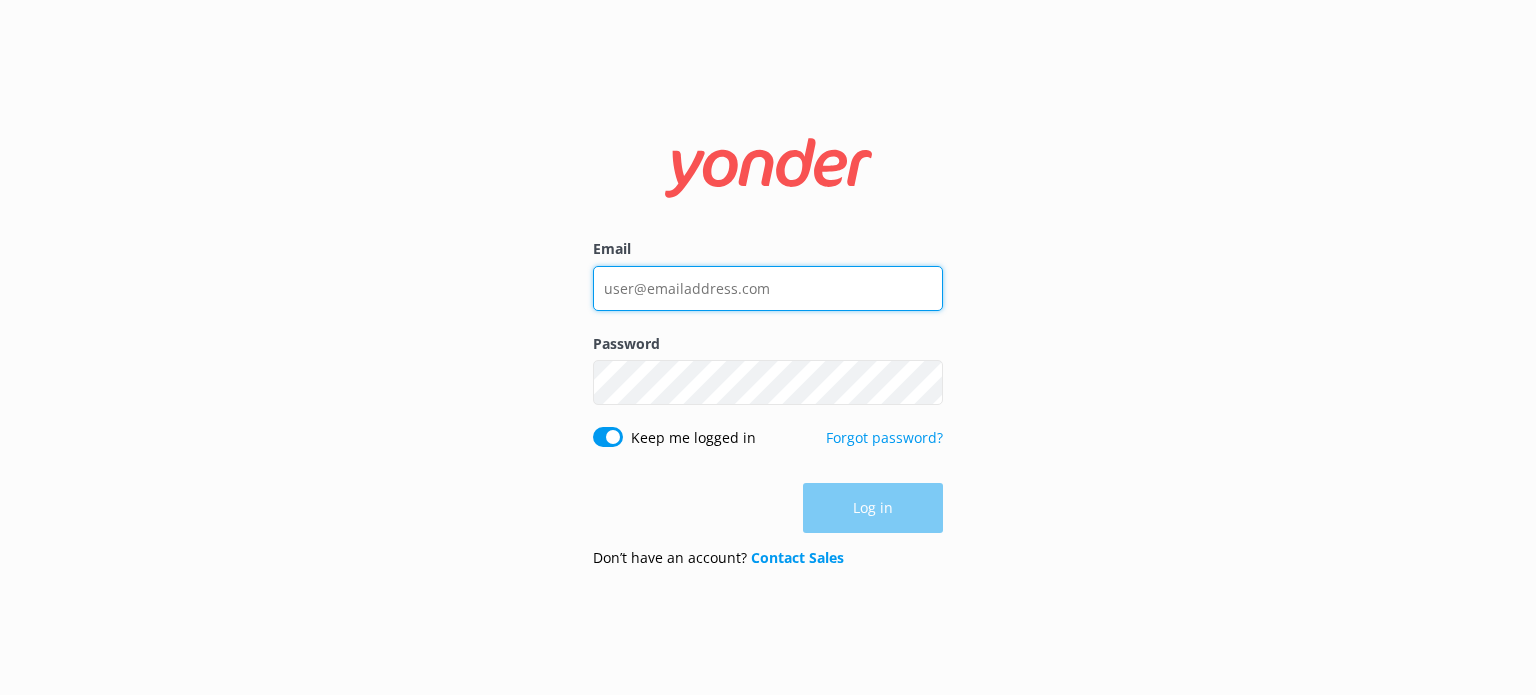type on "[EMAIL]" 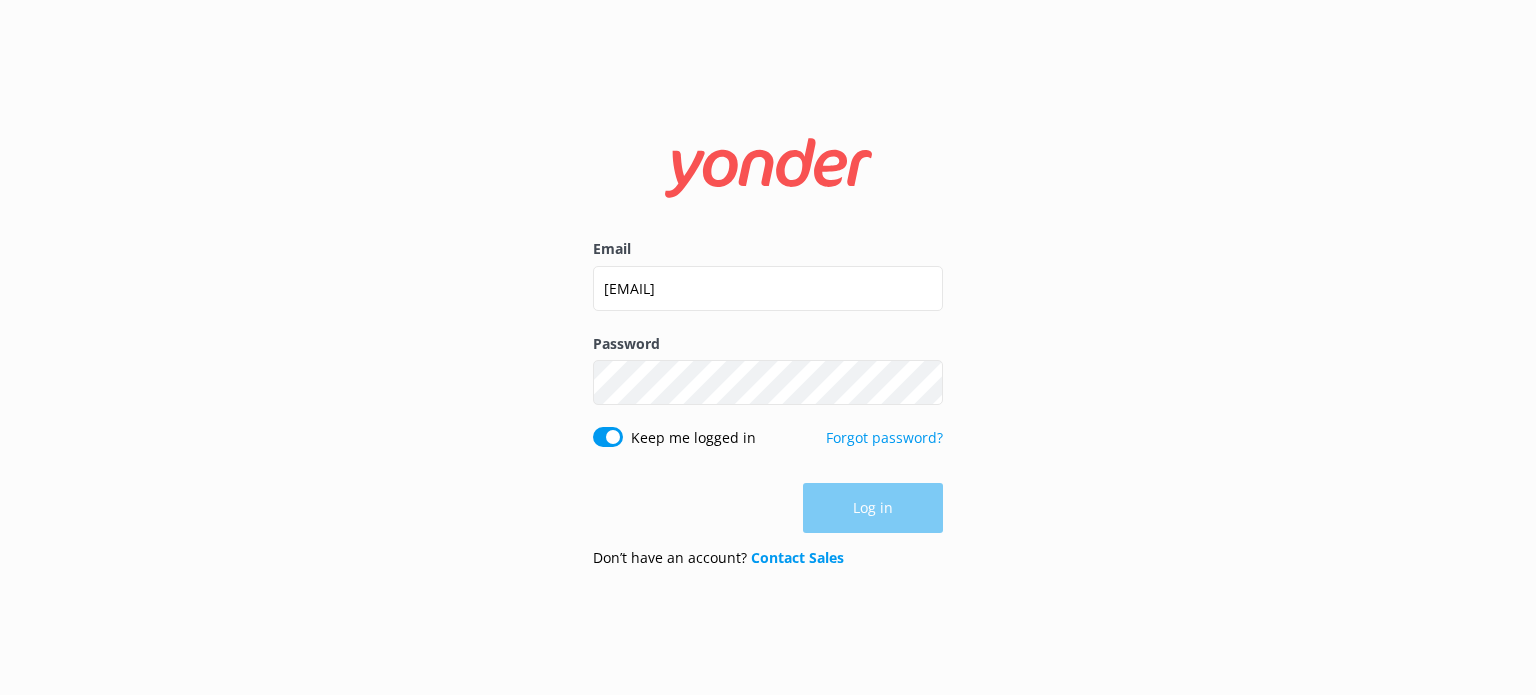 click on "Log in" at bounding box center (768, 508) 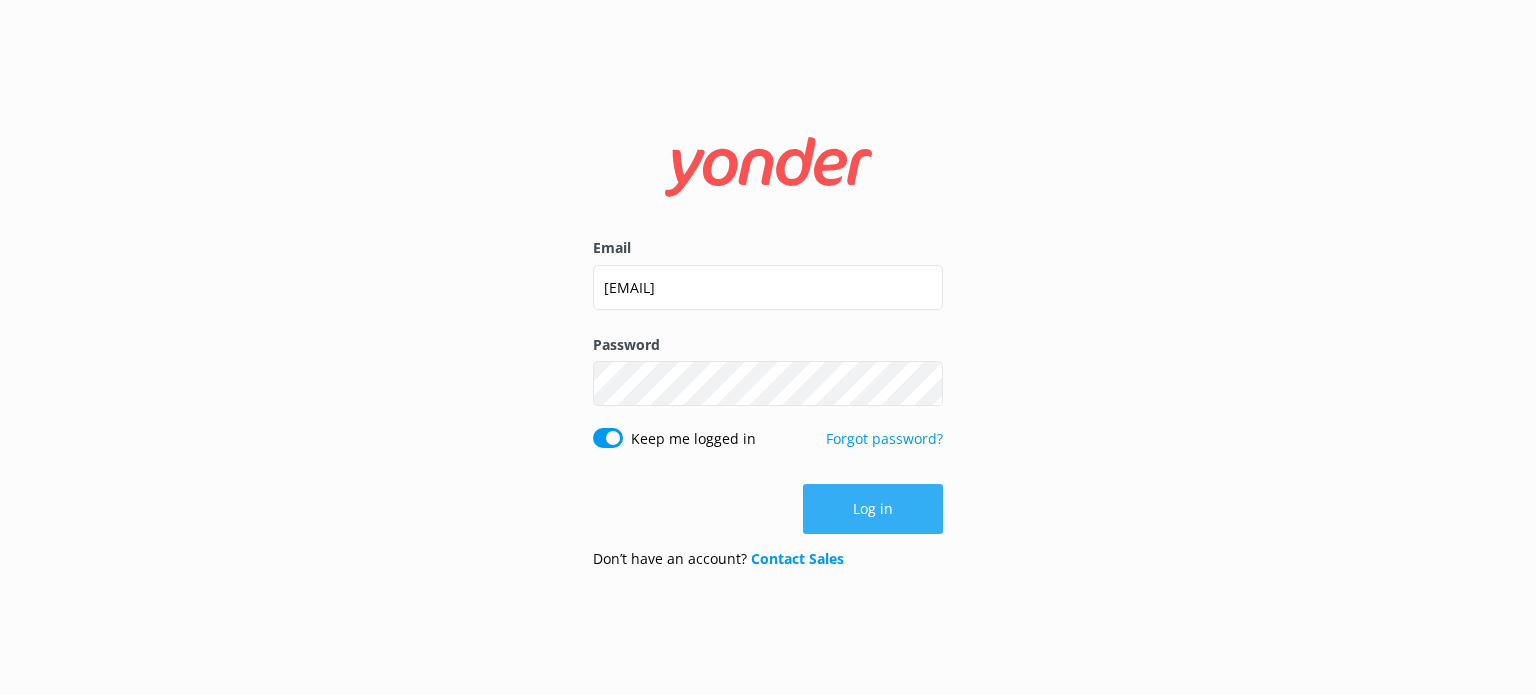 click on "Log in" at bounding box center [873, 509] 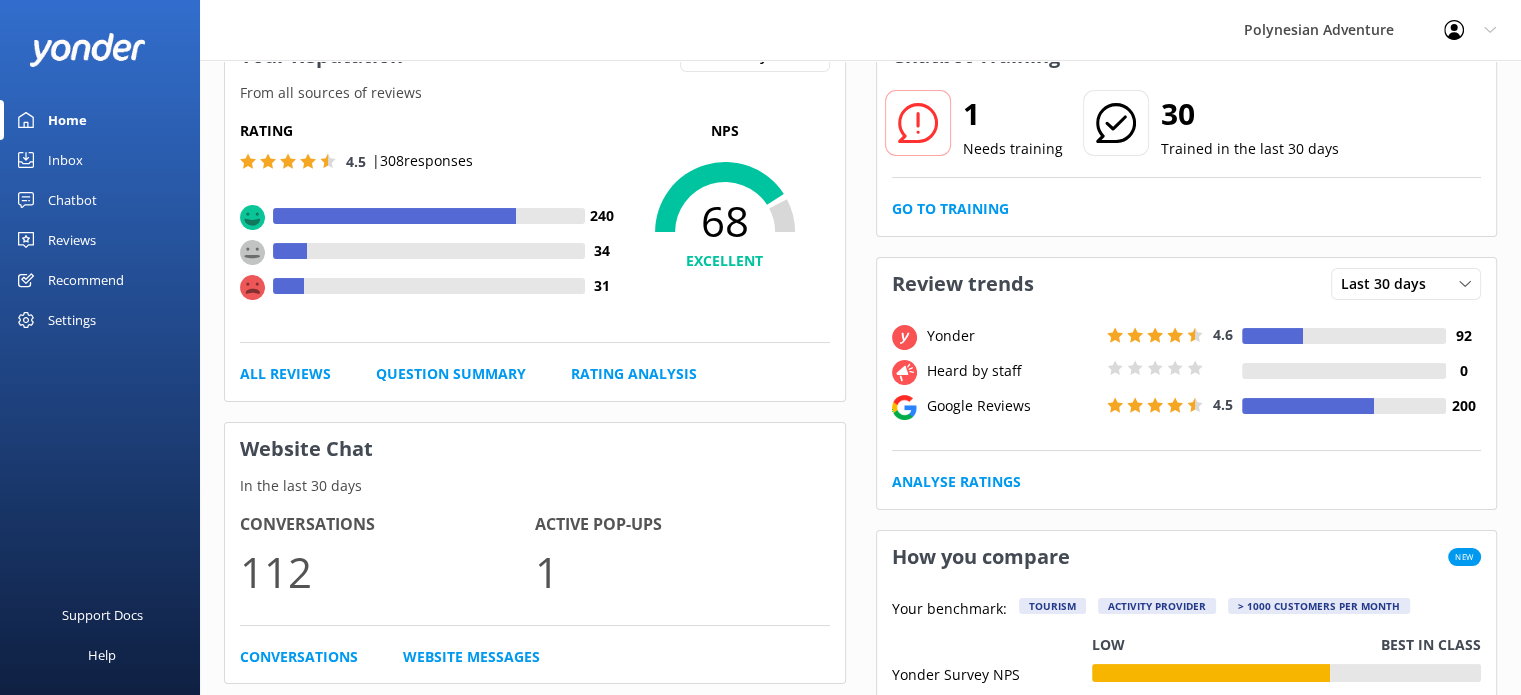 scroll, scrollTop: 166, scrollLeft: 0, axis: vertical 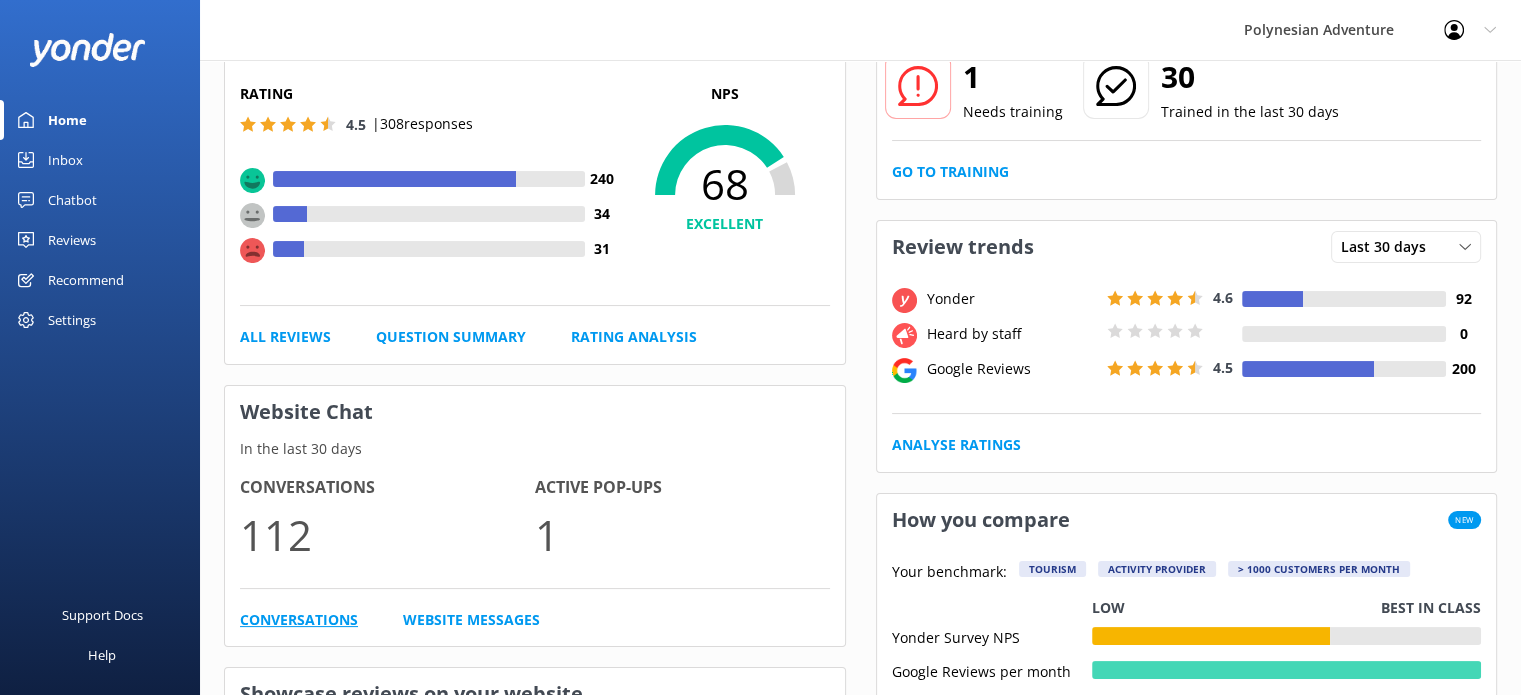 click on "Conversations" at bounding box center [299, 620] 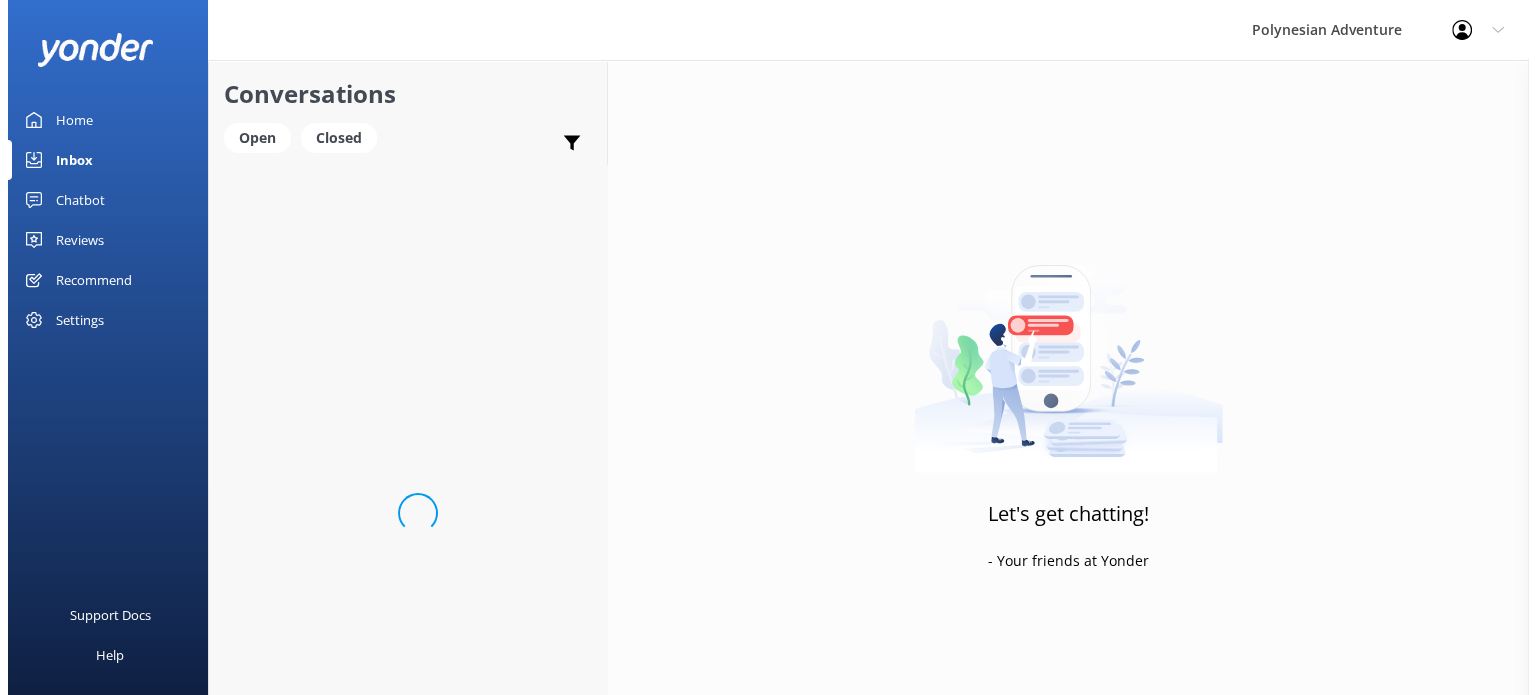 scroll, scrollTop: 0, scrollLeft: 0, axis: both 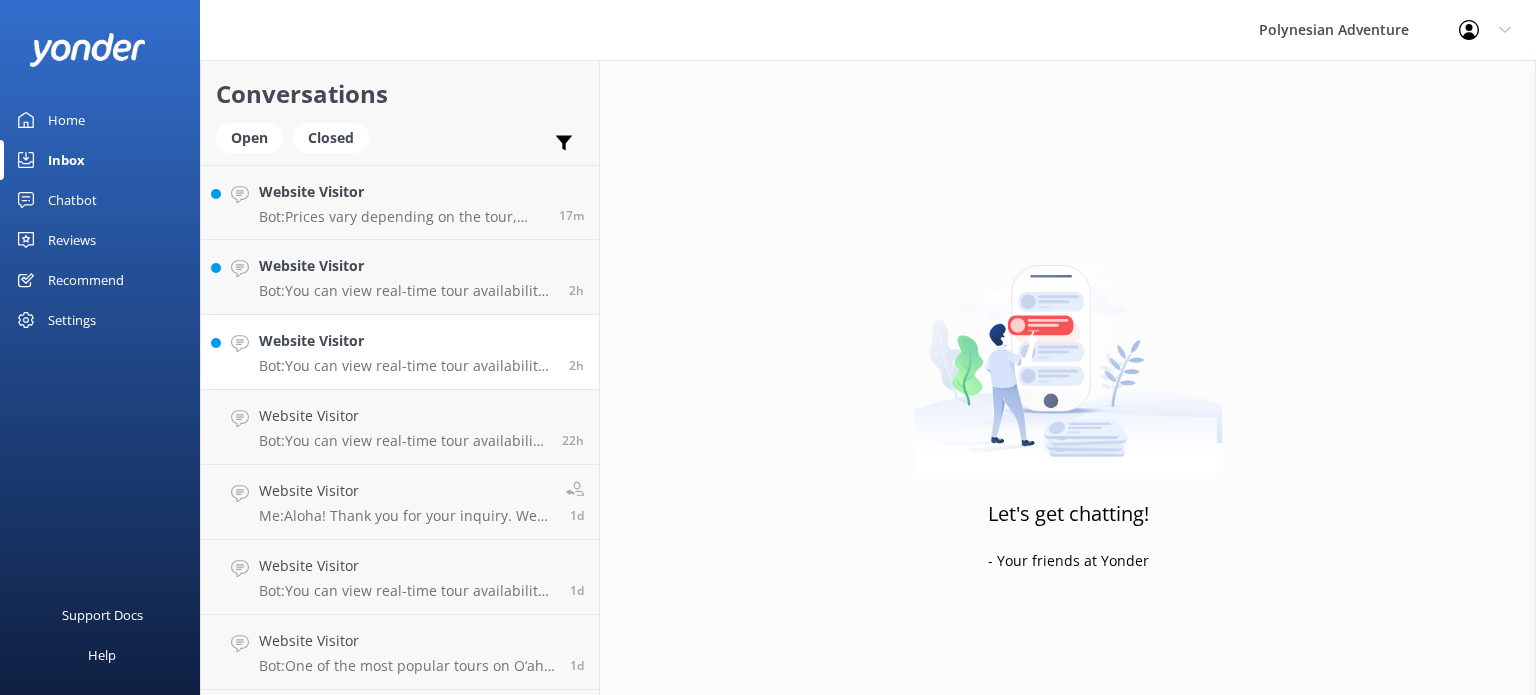 click on "Bot:  You can view real-time tour availability and book your Polynesian Adventure online at https://fareharbor.com/embeds/book/polyad-activities/items/." at bounding box center (406, 366) 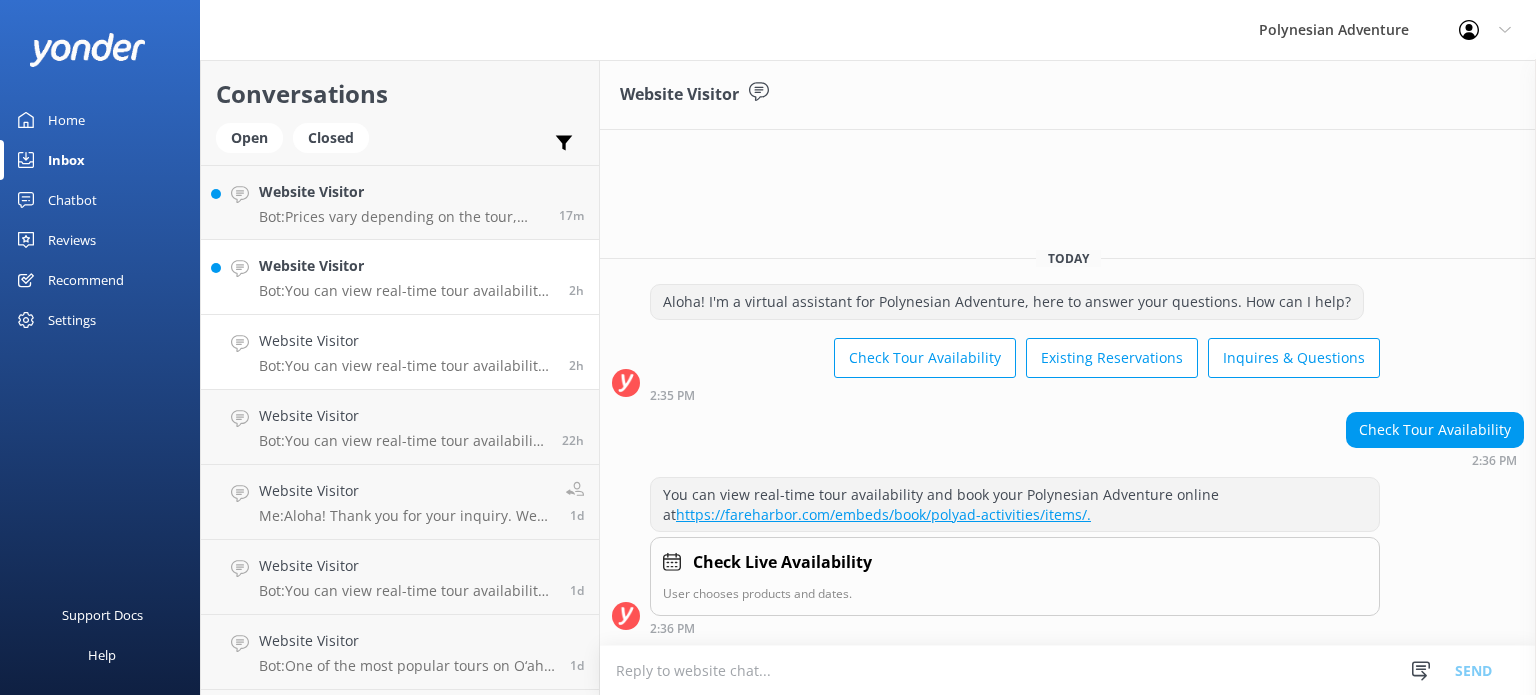 click on "Website Visitor" at bounding box center [406, 266] 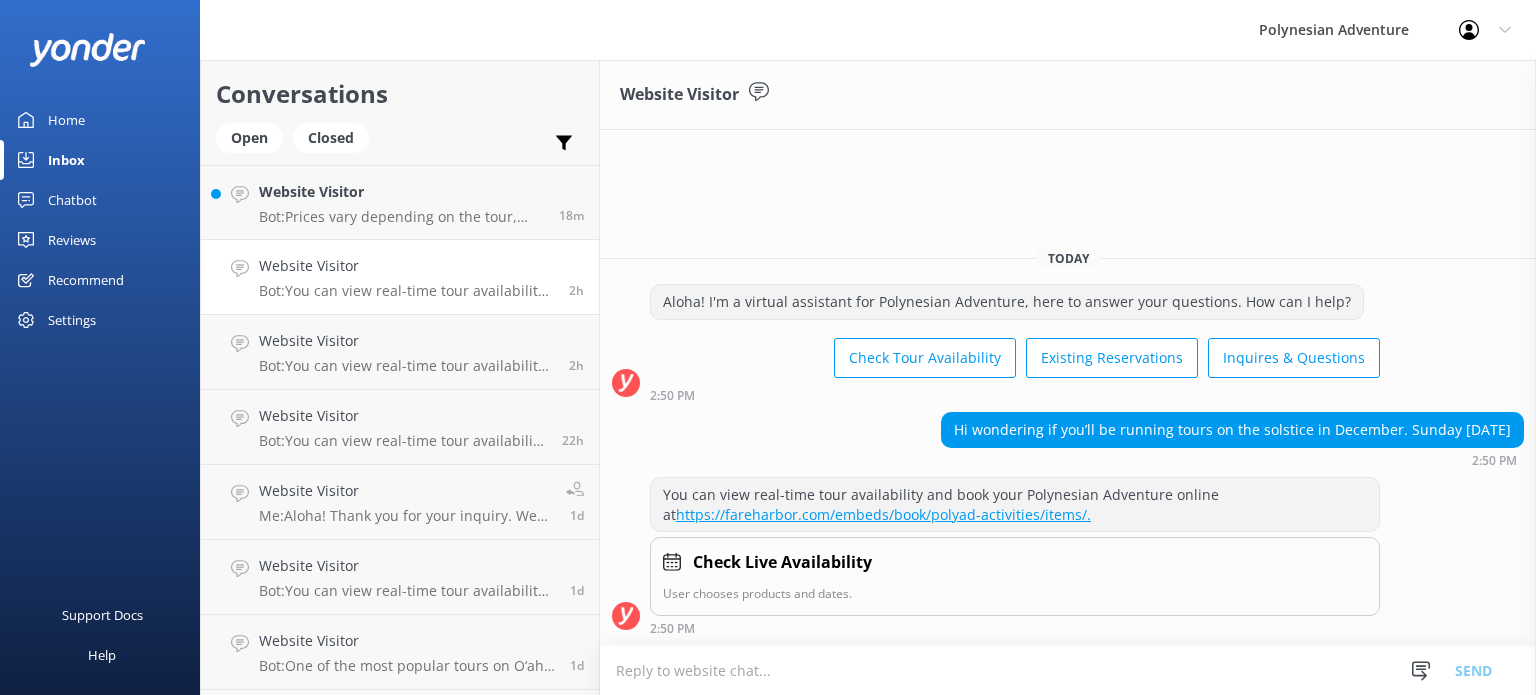 click at bounding box center [1068, 670] 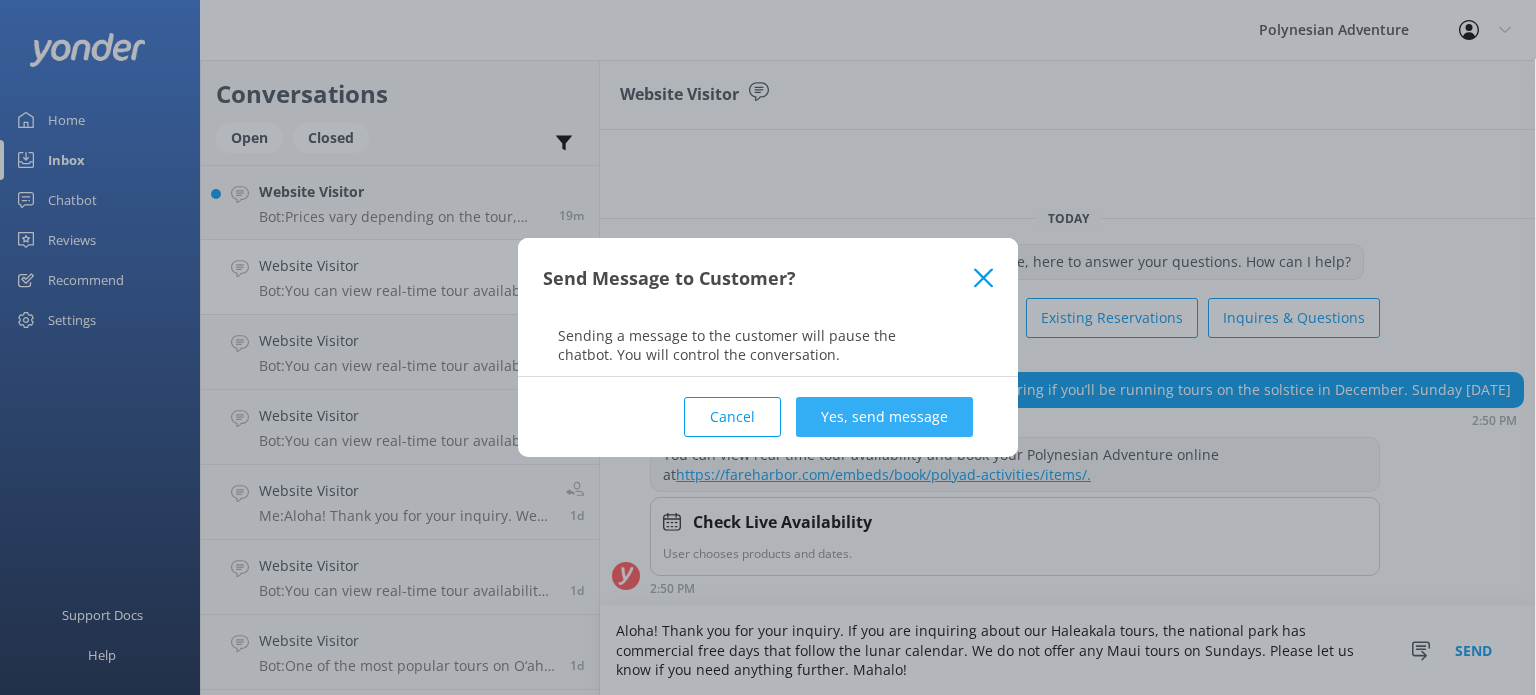 type on "Aloha! Thank you for your inquiry. If you are inquiring about our Haleakala tours, the national park has commercial free days that follow the lunar calendar. We do not offer any Maui tours on Sundays. Please let us know if you need anything further. Mahalo!" 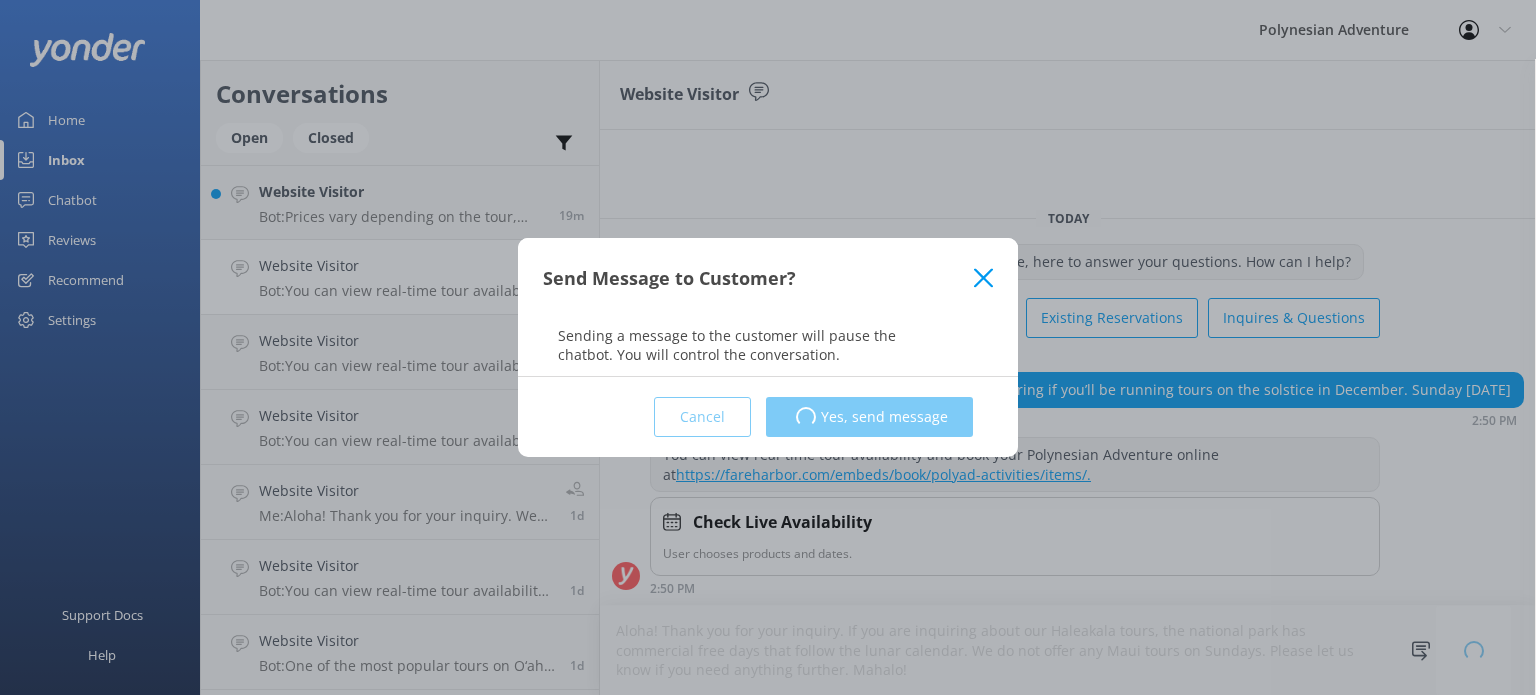 type 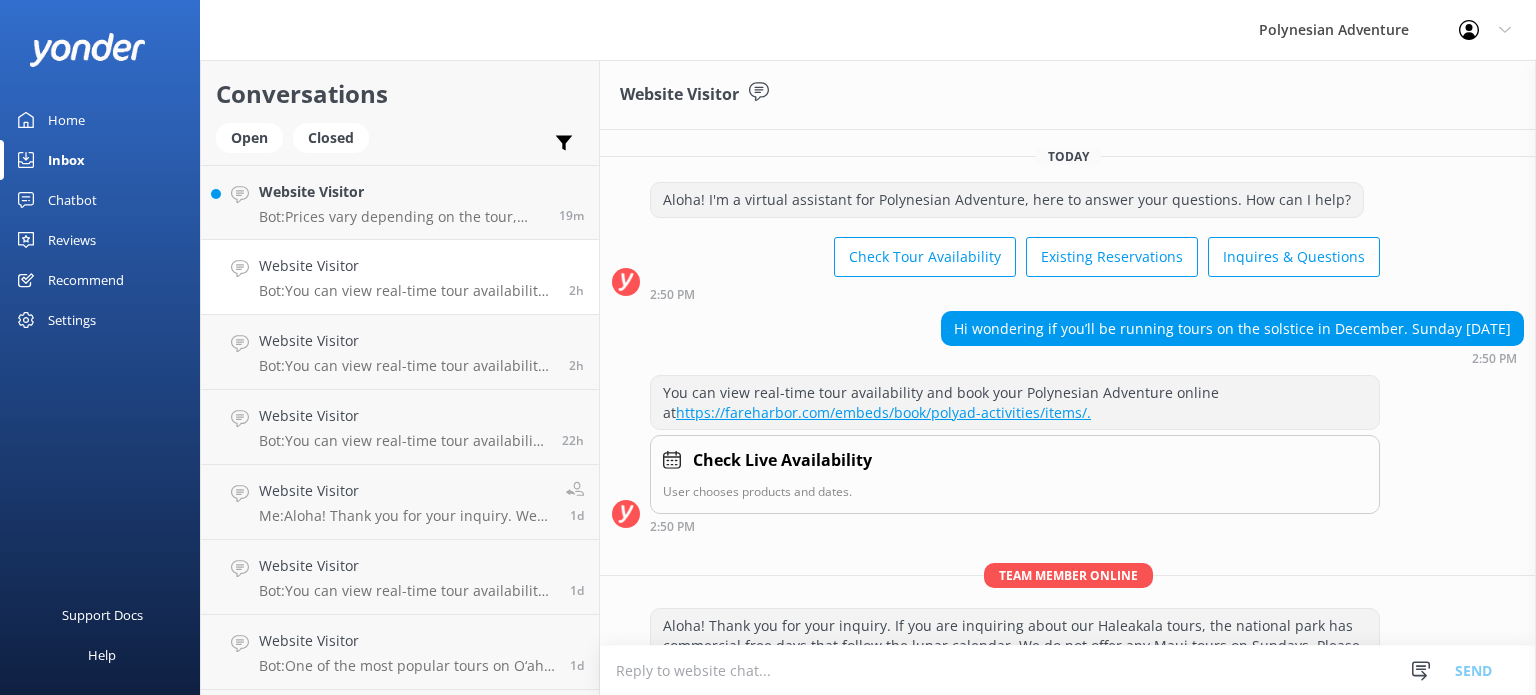 scroll, scrollTop: 64, scrollLeft: 0, axis: vertical 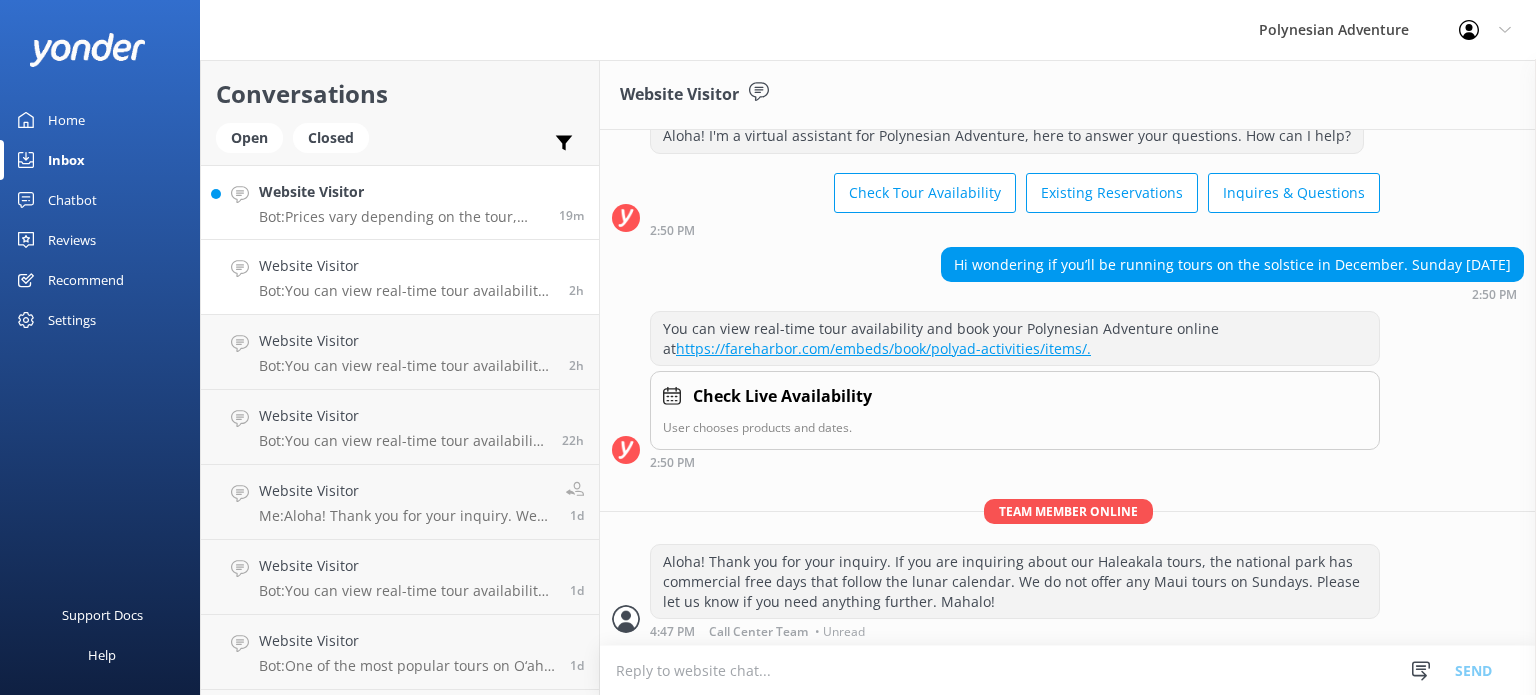 click on "Bot:  Prices vary depending on the tour, date, group size, and fare type. For the most accurate and up-to-date pricing, please visit: https://fareharbor.com/embeds/book/polyad-activities/items/ or call us at [PHONE]." at bounding box center [401, 217] 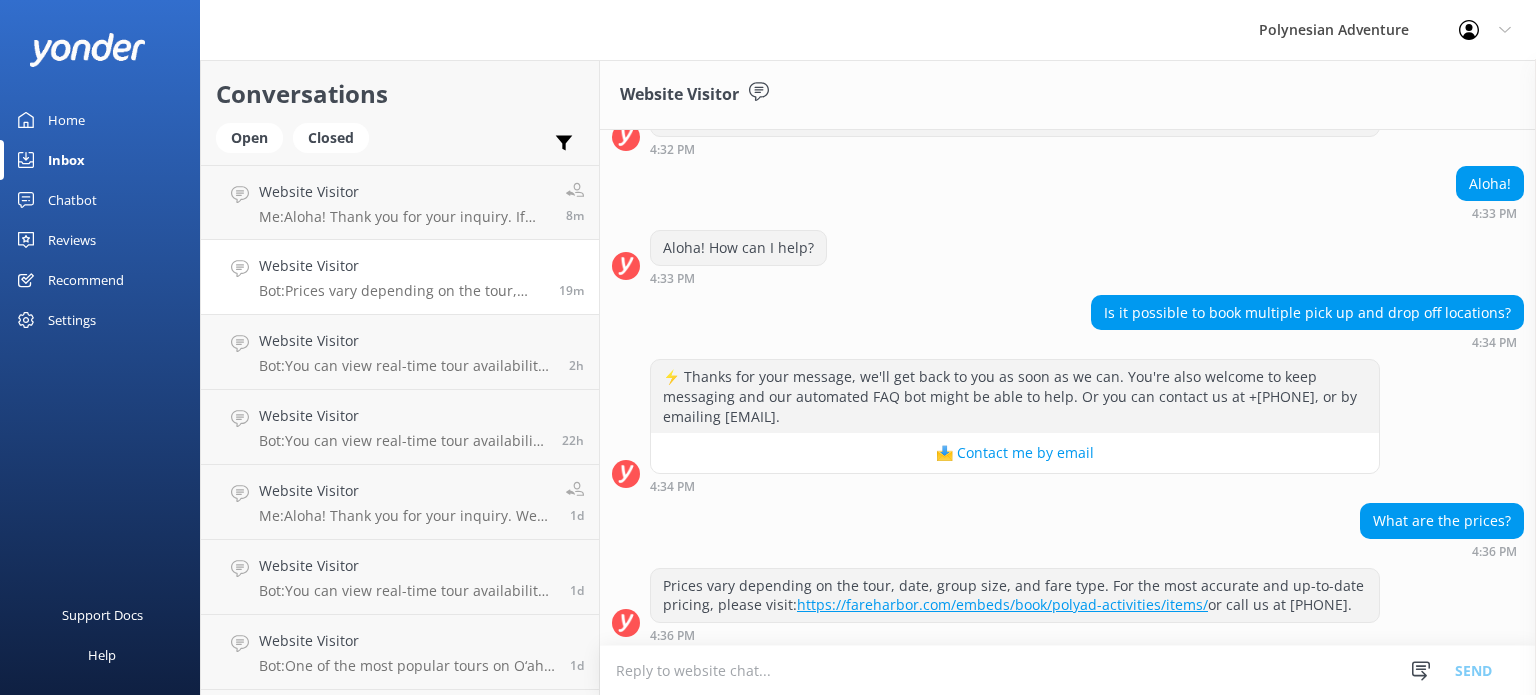 scroll, scrollTop: 355, scrollLeft: 0, axis: vertical 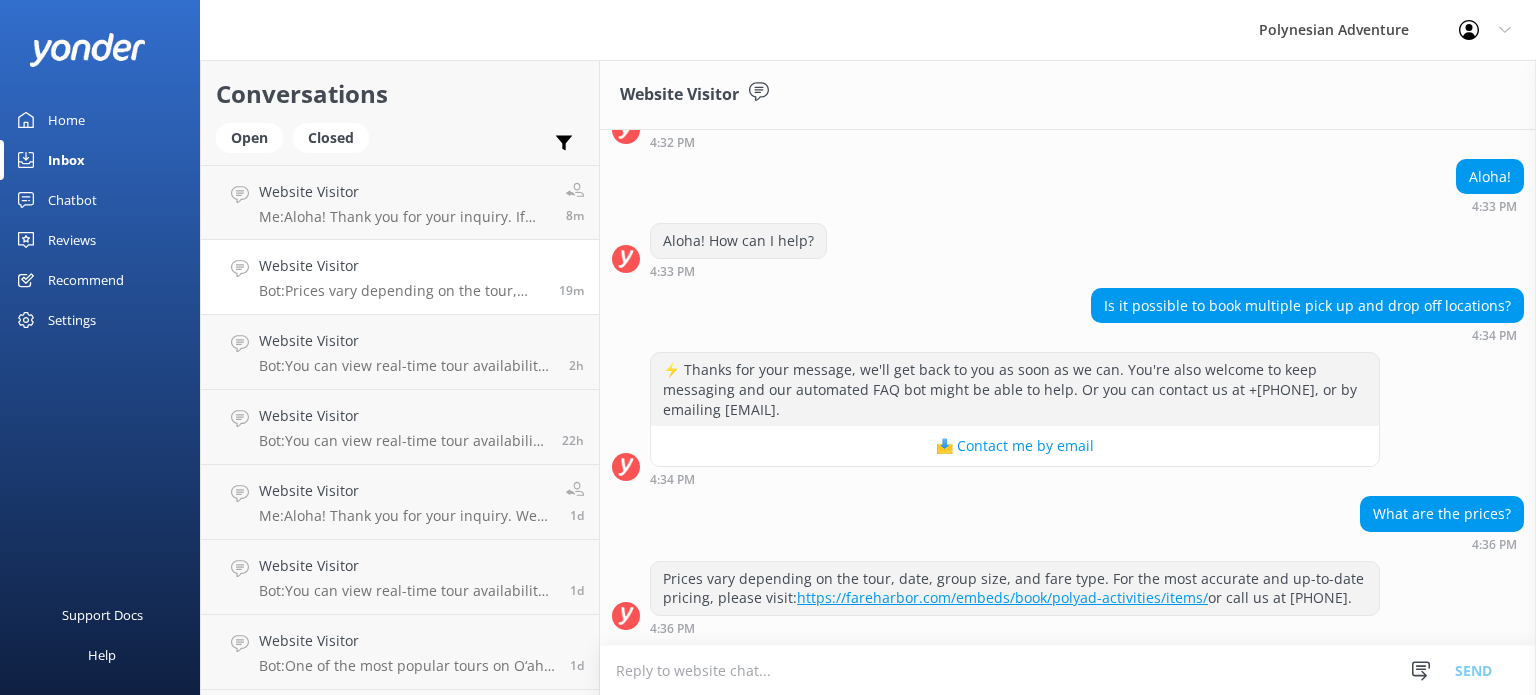 click at bounding box center (1068, 670) 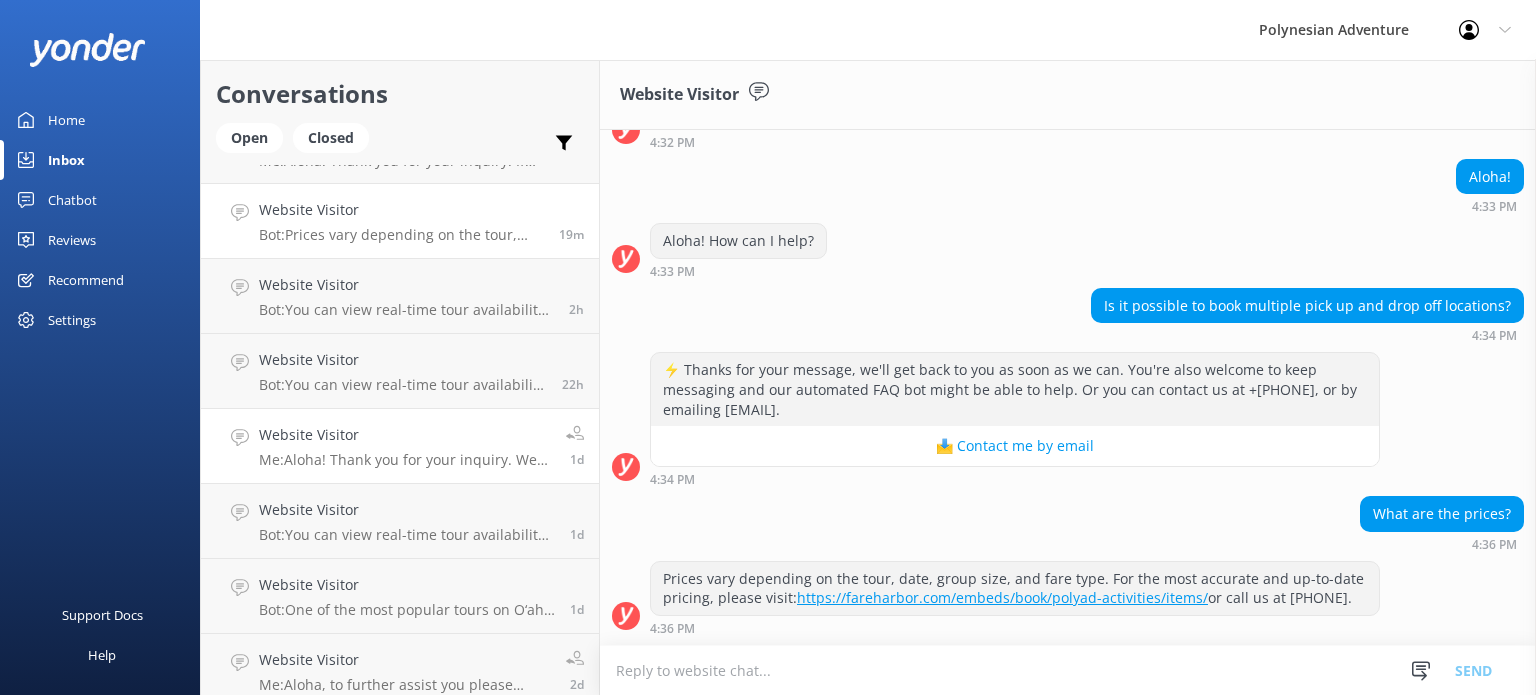 scroll, scrollTop: 0, scrollLeft: 0, axis: both 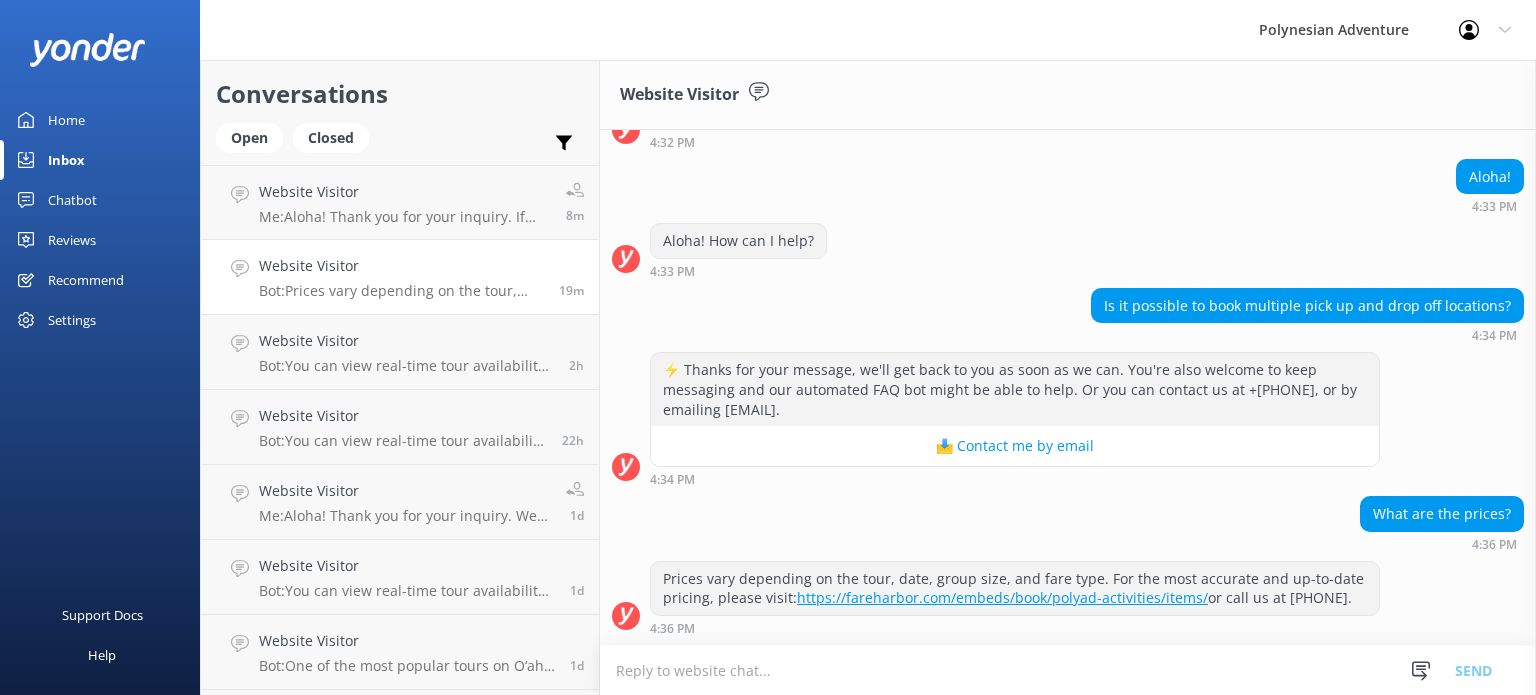 click at bounding box center (1475, 30) 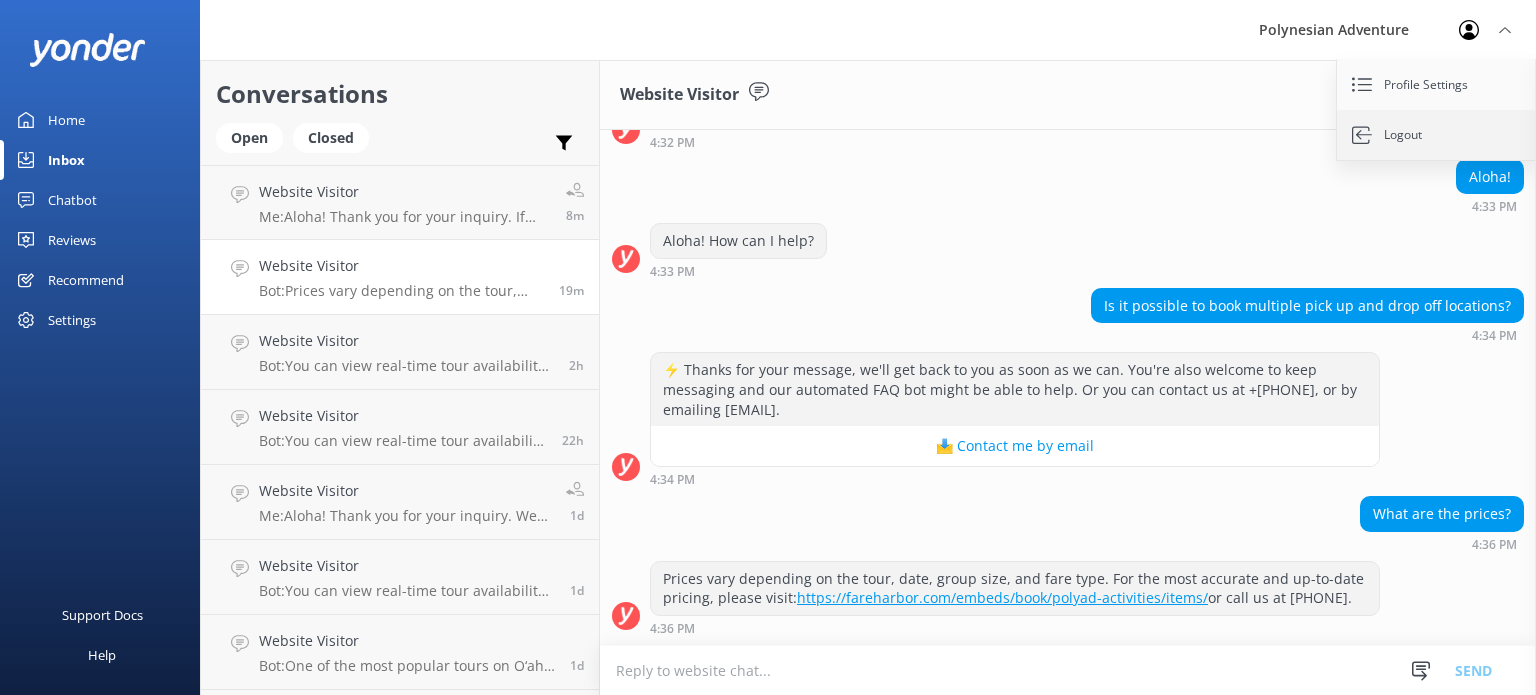 click on "Logout" at bounding box center [1437, 135] 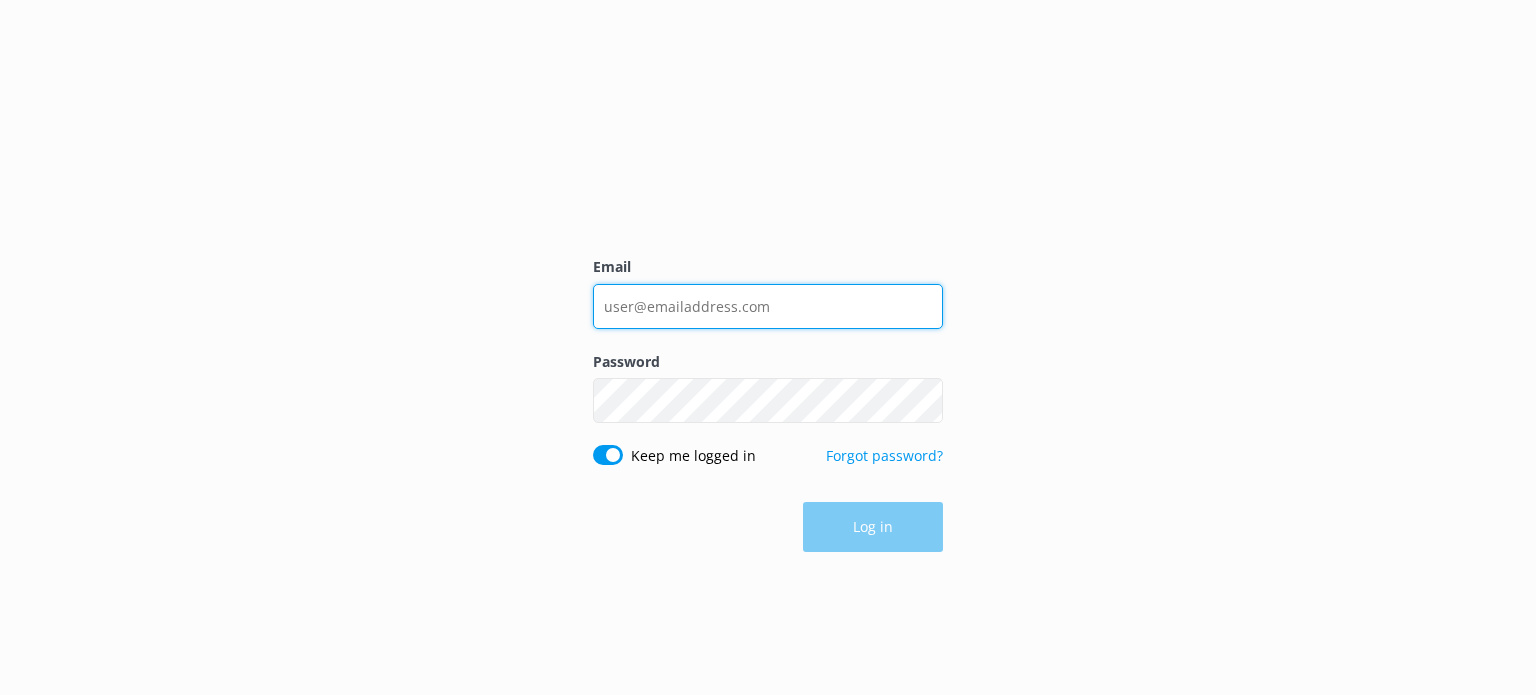 type on "[EMAIL]" 